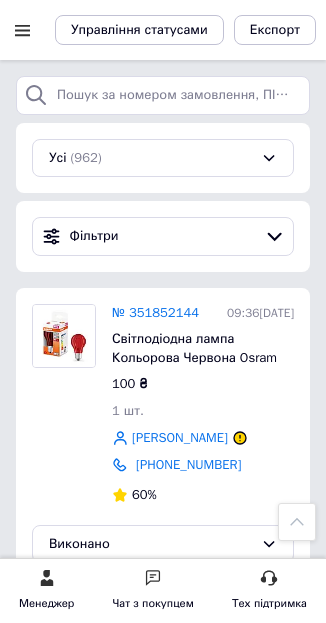 click at bounding box center [22, 30] 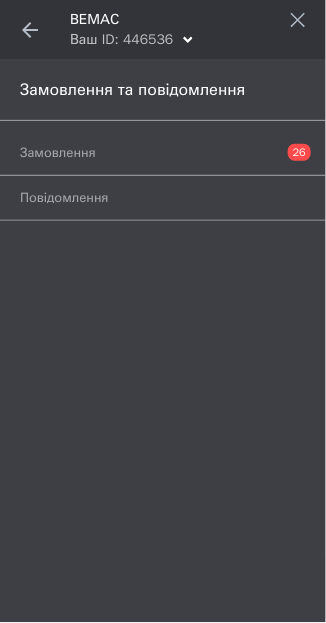 click at bounding box center (30, 30) 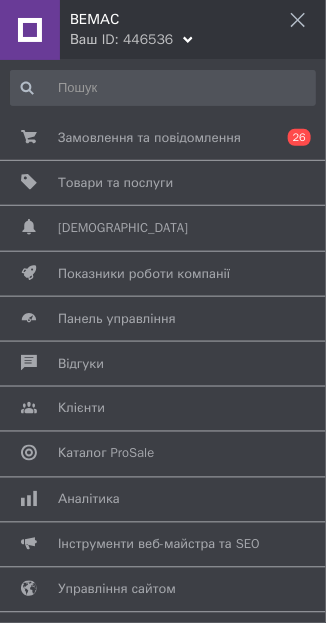 click on "Товари та послуги" at bounding box center [159, 183] 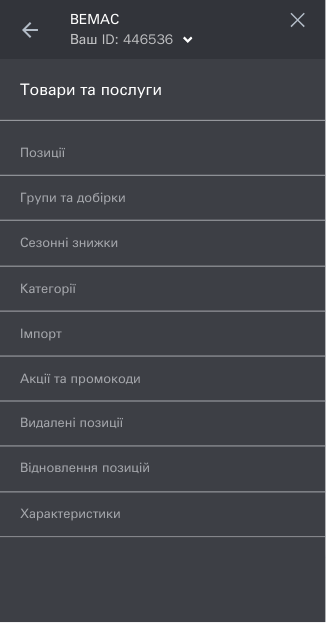 click on "Групи та добірки" at bounding box center (140, 198) 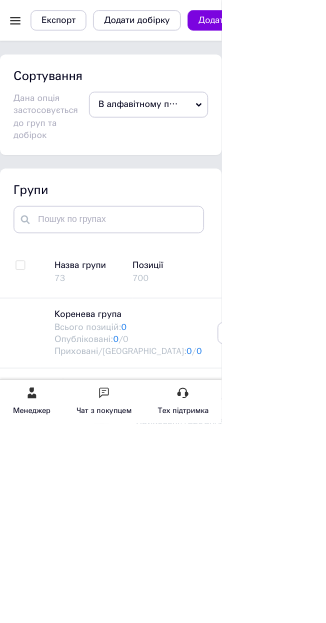 click on "Лампы" at bounding box center [221, 565] 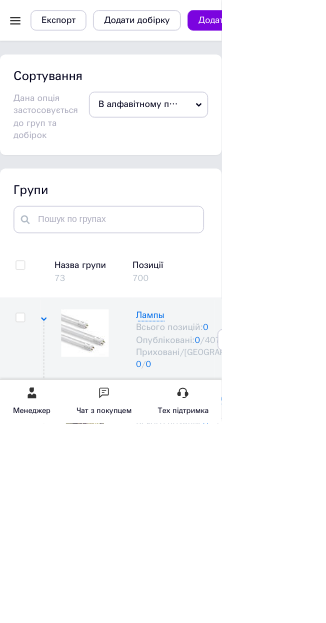 scroll, scrollTop: 106, scrollLeft: 0, axis: vertical 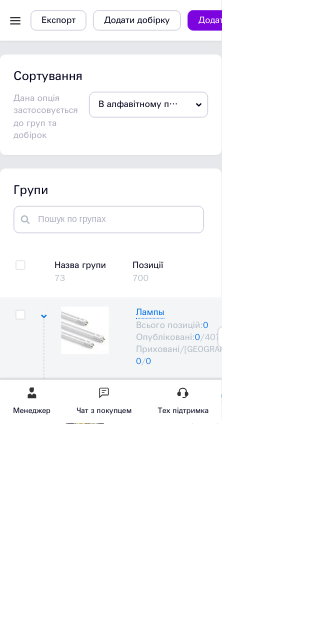 click on "Лампы специального назначения" at bounding box center (266, 590) 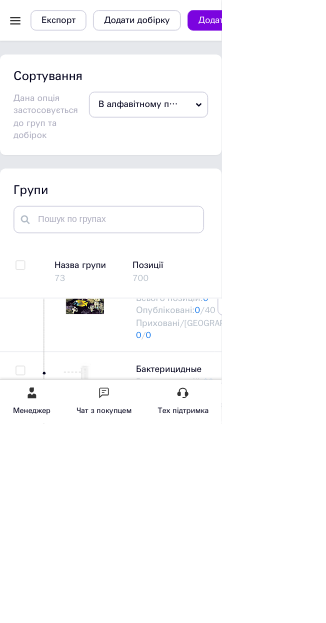 scroll, scrollTop: 422, scrollLeft: 0, axis: vertical 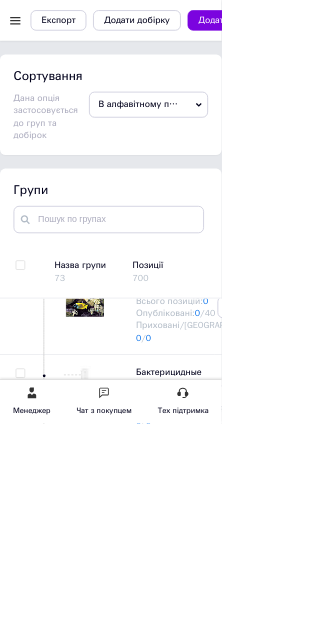 click on "Для аквариумов и террариумов" at bounding box center (257, 415) 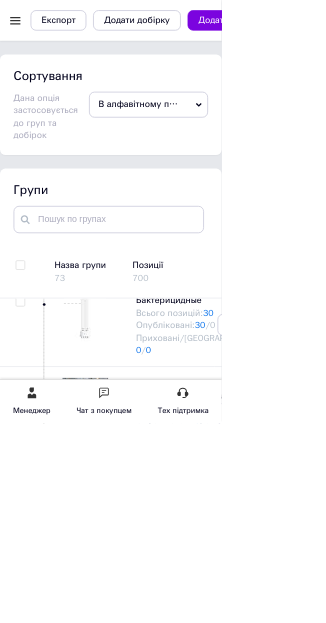 scroll, scrollTop: 1524, scrollLeft: 0, axis: vertical 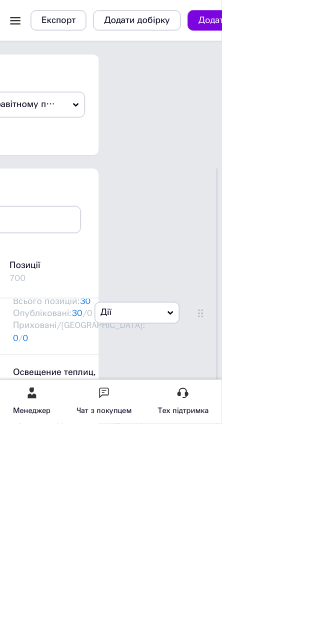 click 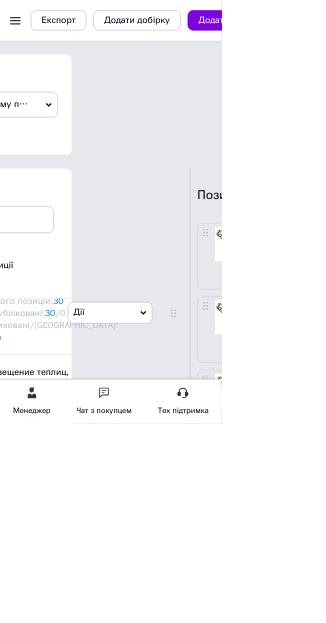 scroll, scrollTop: 0, scrollLeft: 321, axis: horizontal 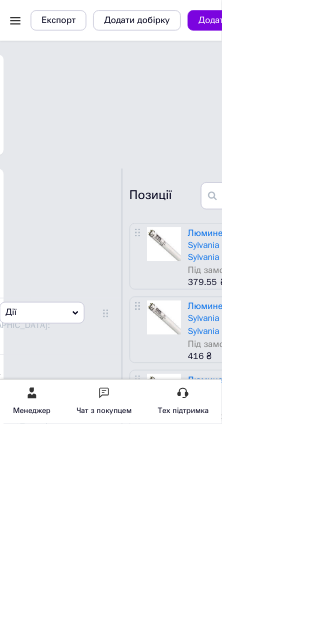 click on "Люминесцентная лампа Sylvania Reptistar T8 Uv-B 5% Sylvania Reptistar 15W G13" at bounding box center (361, 360) 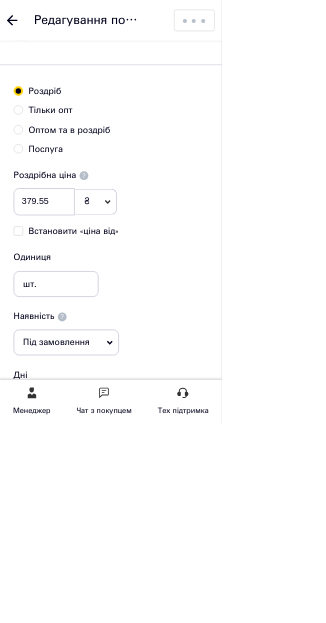 scroll, scrollTop: 865, scrollLeft: 0, axis: vertical 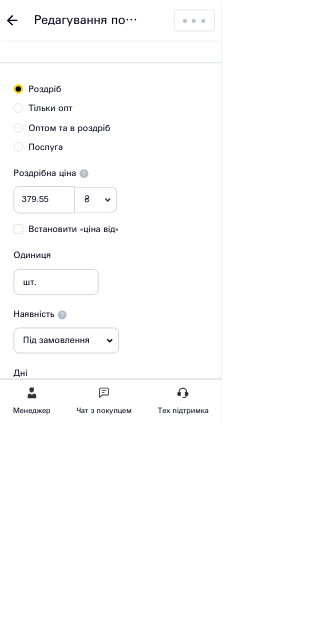 click 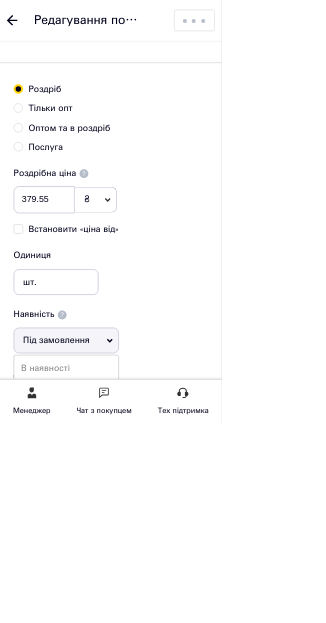 click on "Немає в наявності" at bounding box center (97, 570) 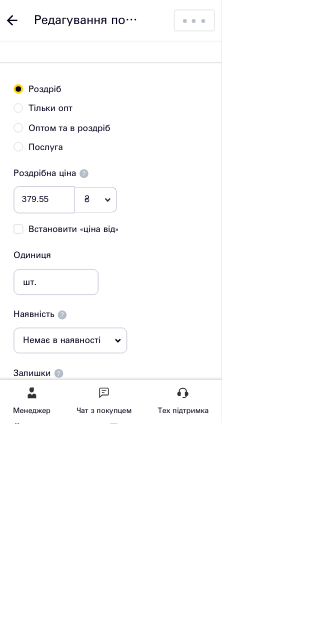 click on "Видимість опубліковано чернетка прихований Створення та оновлення Створено:  09:23 [DATE] Оновлено:  12:00 [DATE] Зображення (5 з 10) Додати фото за посиланням Відео (0 з 10) Додати відео за посиланням" at bounding box center [801, 8] 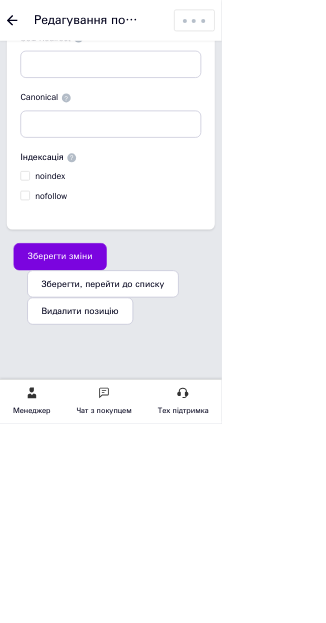 scroll, scrollTop: 7454, scrollLeft: 0, axis: vertical 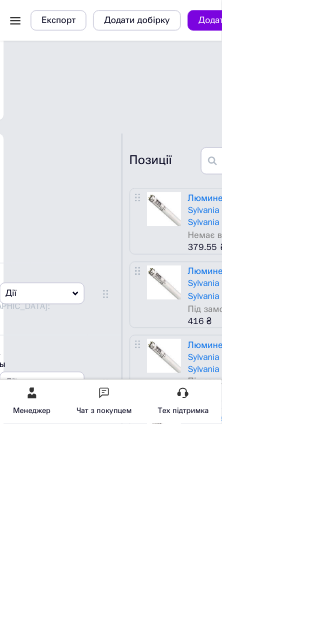 click on "Люминесцентная лампа Sylvania Reptistar T8 Uv-B 5% Sylvania Reptistar 18W G13" at bounding box center (361, 417) 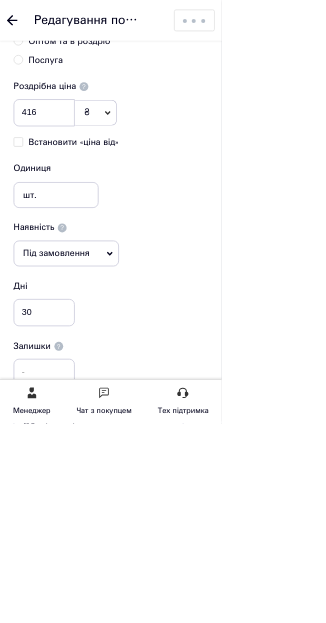 scroll, scrollTop: 1016, scrollLeft: 0, axis: vertical 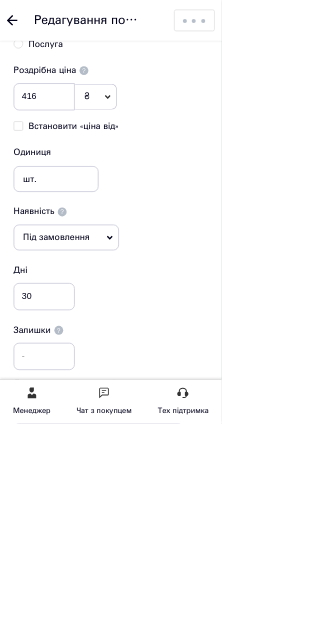 click on "Під замовлення" at bounding box center (97, 350) 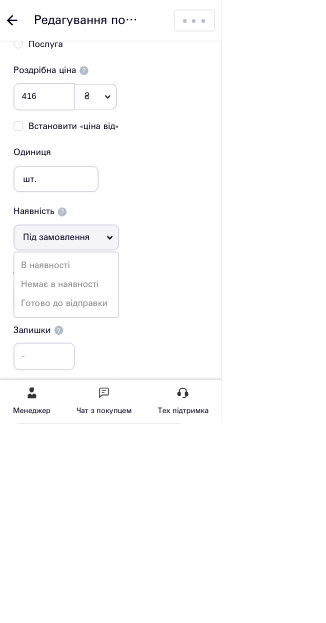 click on "Немає в наявності" at bounding box center (97, 419) 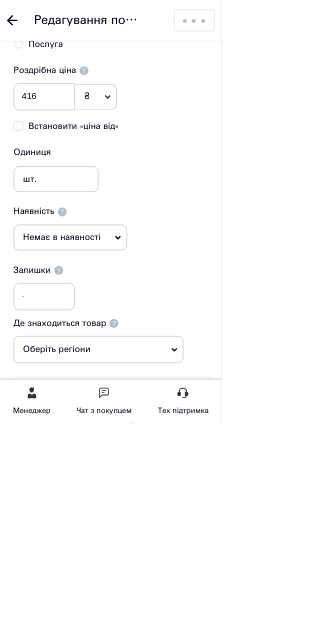 click on "Видимість опубліковано чернетка прихований Створення та оновлення Створено:  17:15 [DATE] Оновлено:  12:00 [DATE] Зображення (5 з 10) Додати фото за посиланням Відео (0 з 10) Додати відео за посиланням" at bounding box center [801, -143] 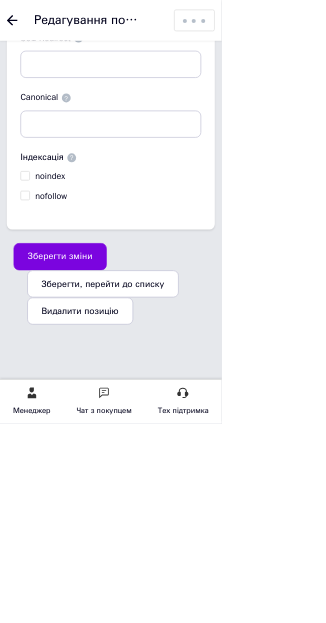 scroll, scrollTop: 7454, scrollLeft: 0, axis: vertical 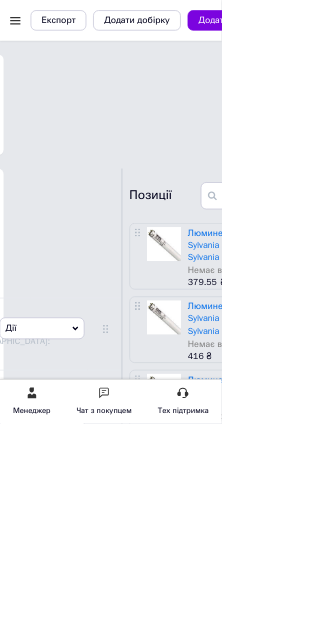 click on "Люминесцентная лампа Sylvania Reptistar T8 Uv-B 5% Sylvania Reptistar 30W G13" at bounding box center (361, 576) 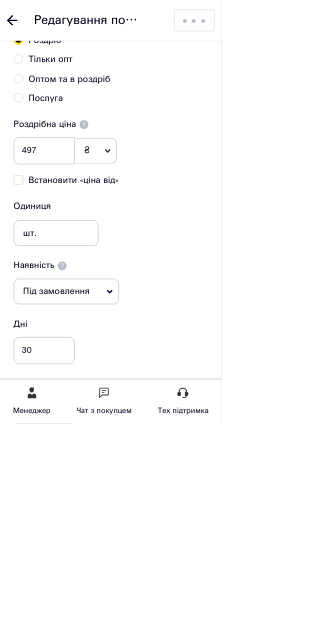 scroll, scrollTop: 935, scrollLeft: 0, axis: vertical 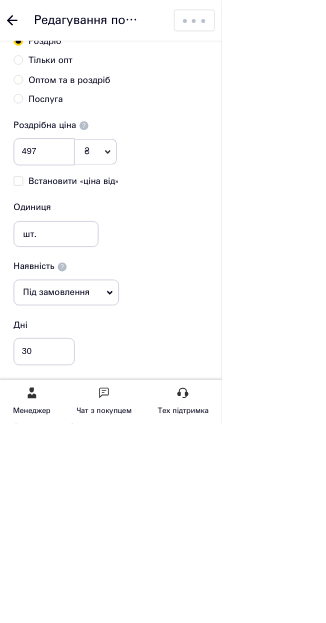 click on "Під замовлення" at bounding box center (97, 431) 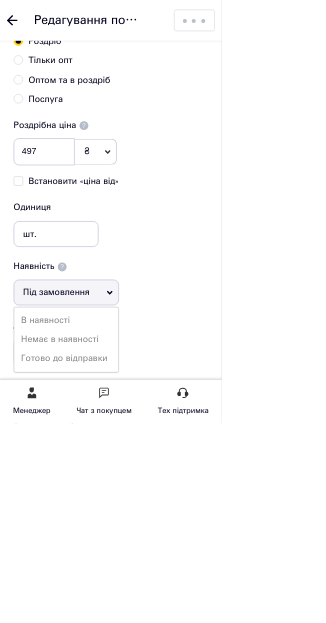 click on "Немає в наявності" at bounding box center (97, 500) 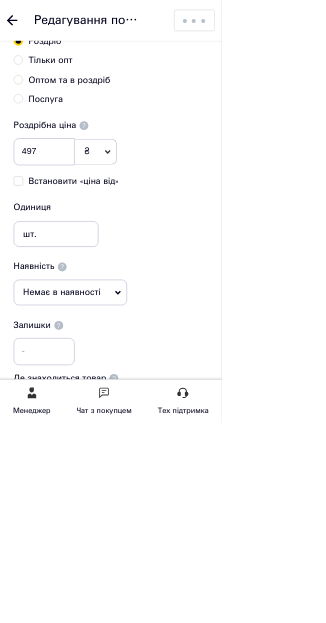 click on "Видимість опубліковано чернетка прихований Створення та оновлення Створено:  17:17 [DATE] Оновлено:  12:00 [DATE] Зображення (5 з 10) Додати фото за посиланням Відео (0 з 10) Додати відео за посиланням" at bounding box center (801, -62) 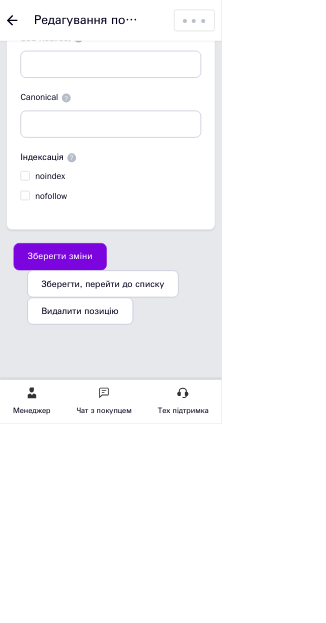 scroll, scrollTop: 7454, scrollLeft: 0, axis: vertical 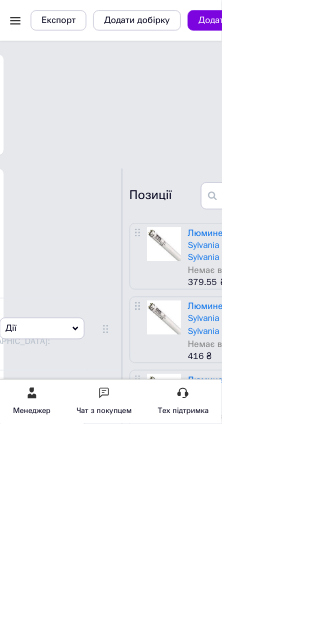 click on "Люминесцентная лампа Sylvania Reptistar T8 Uv-B 5% Sylvania Reptistar 36W G13" at bounding box center (361, 684) 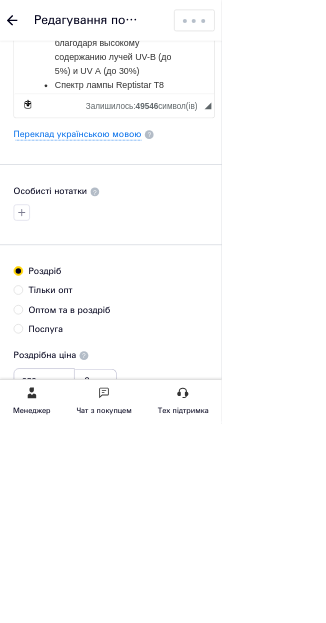 scroll, scrollTop: 623, scrollLeft: 0, axis: vertical 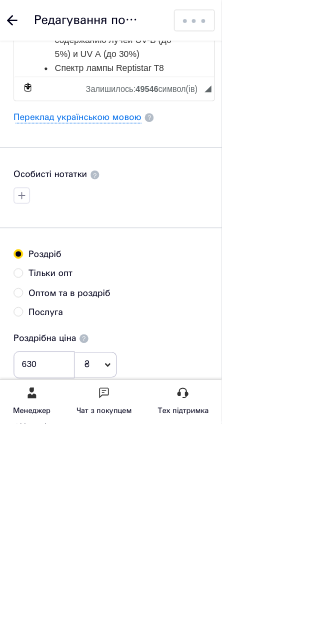 click on "Під замовлення" at bounding box center (97, 743) 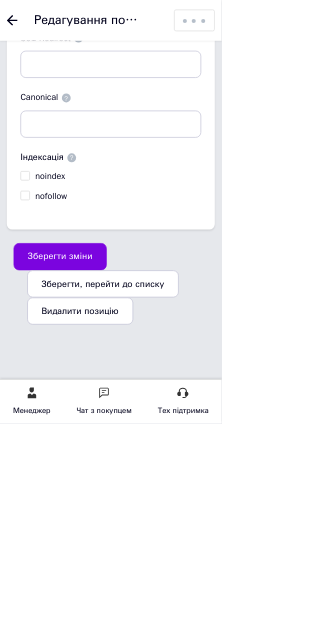 scroll, scrollTop: 7454, scrollLeft: 0, axis: vertical 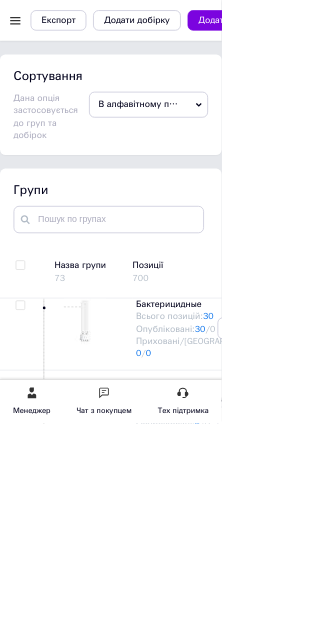 click at bounding box center [22, 30] 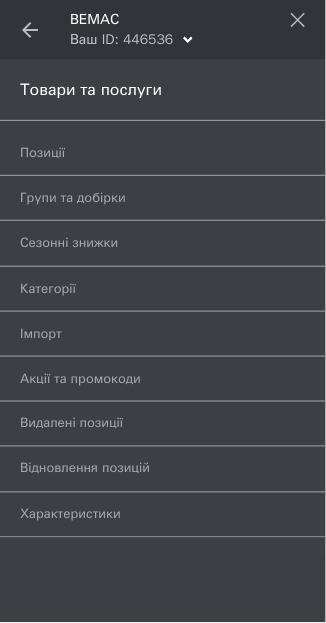 click 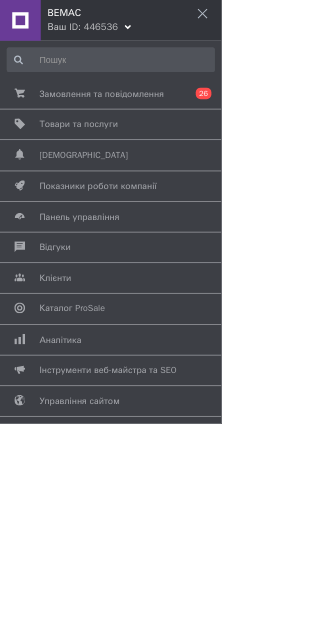 click on "Замовлення та повідомлення 0 26" at bounding box center (158, 138) 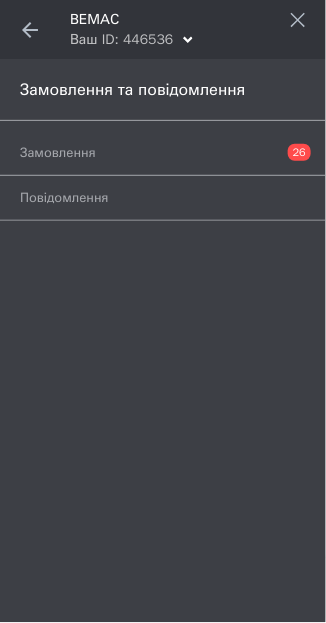 click on "Замовлення" at bounding box center [140, 153] 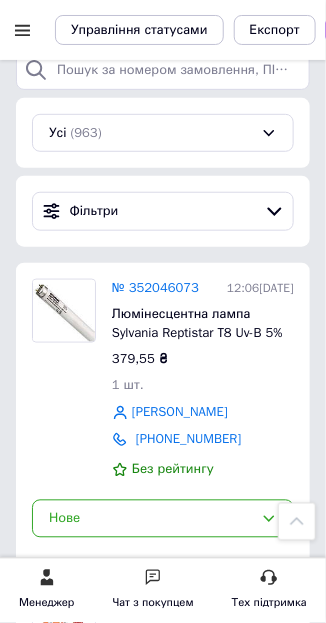 scroll, scrollTop: 0, scrollLeft: 0, axis: both 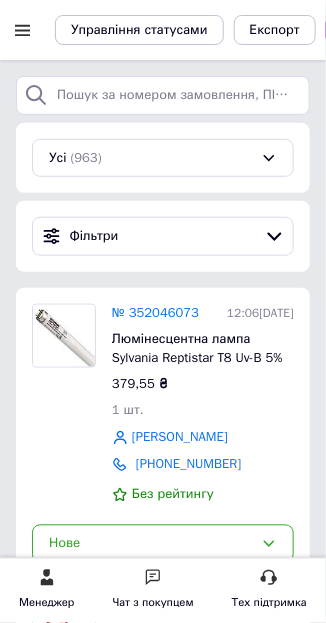 click on "№ 352046073" at bounding box center (155, 312) 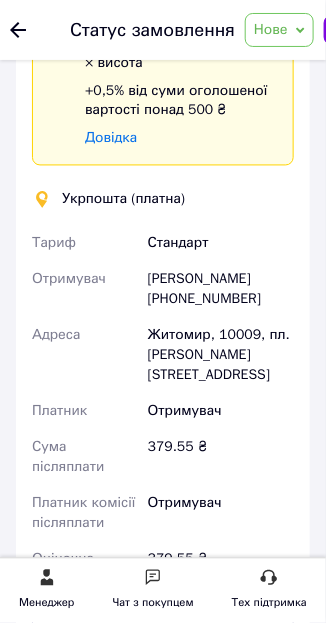 scroll, scrollTop: 1090, scrollLeft: 0, axis: vertical 